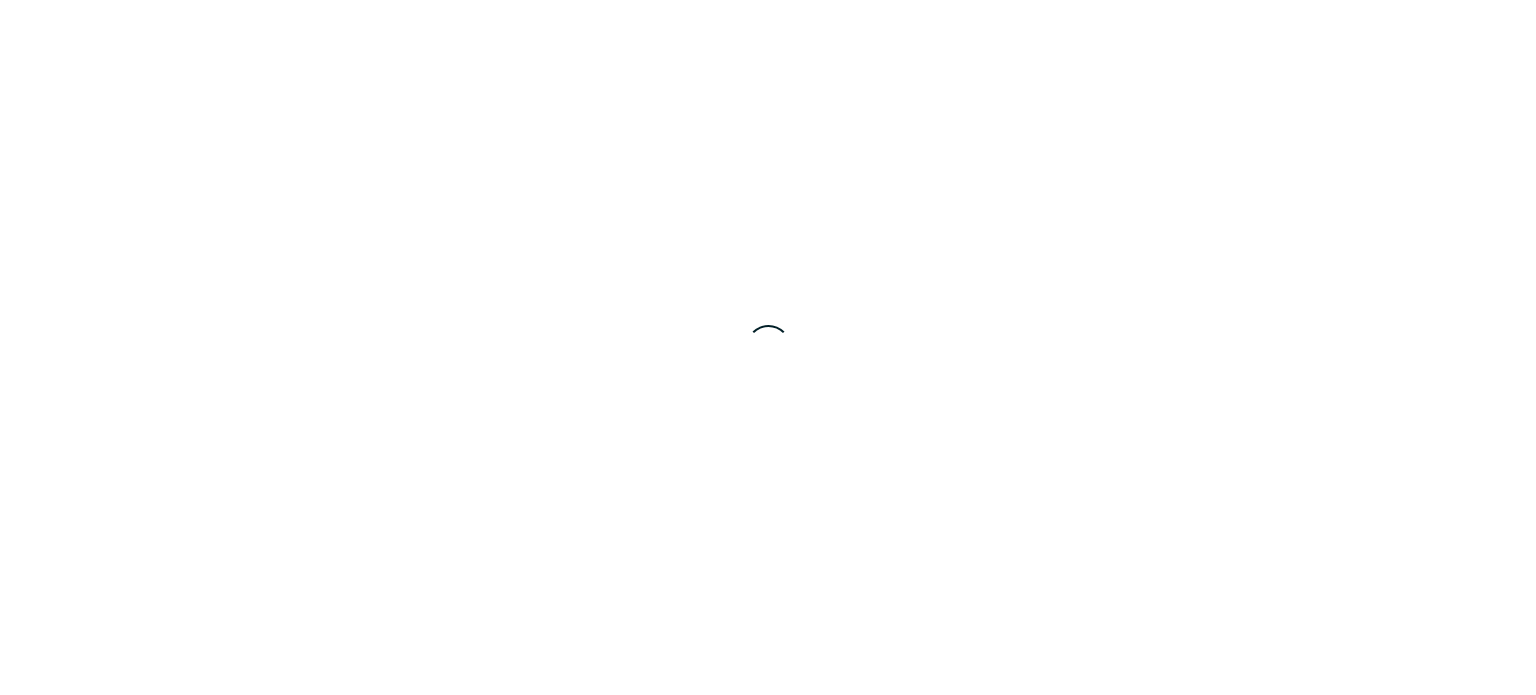 scroll, scrollTop: 0, scrollLeft: 0, axis: both 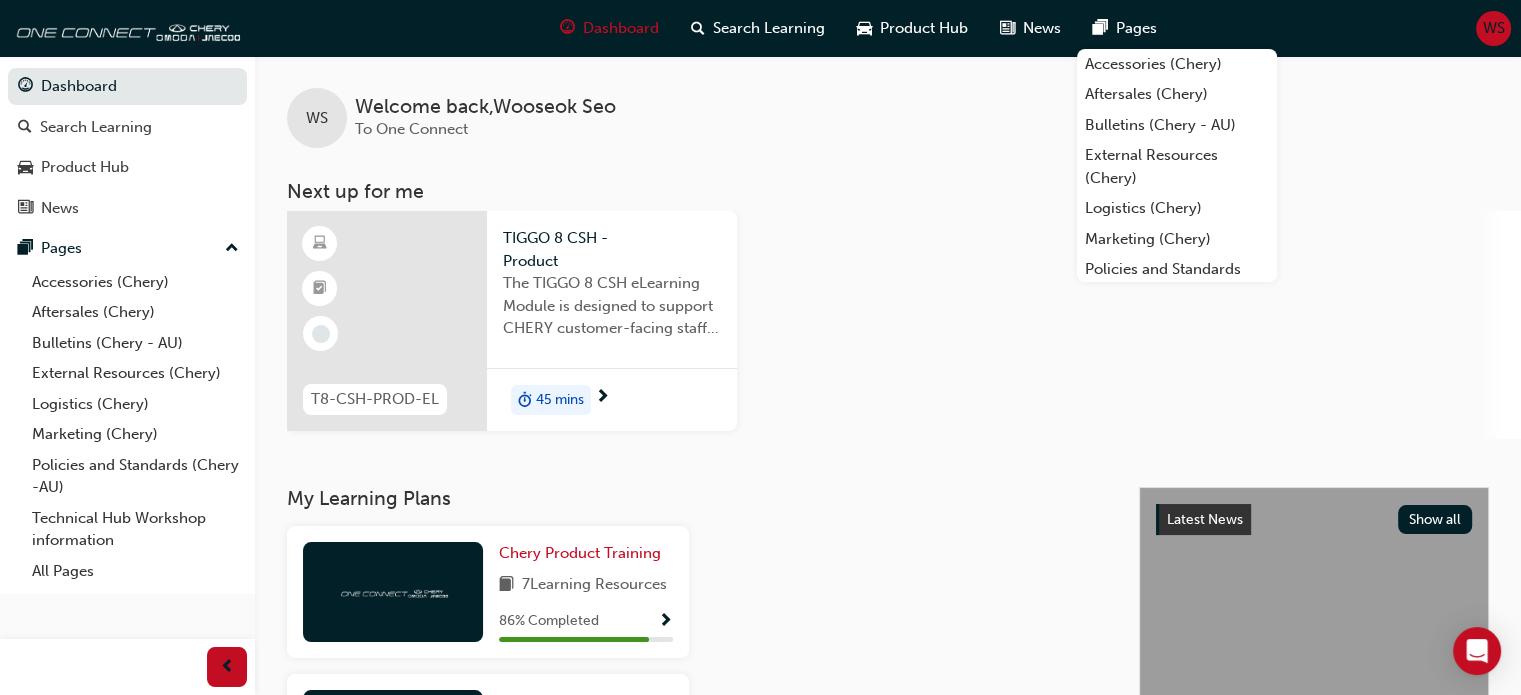 click on "WS" at bounding box center [1494, 28] 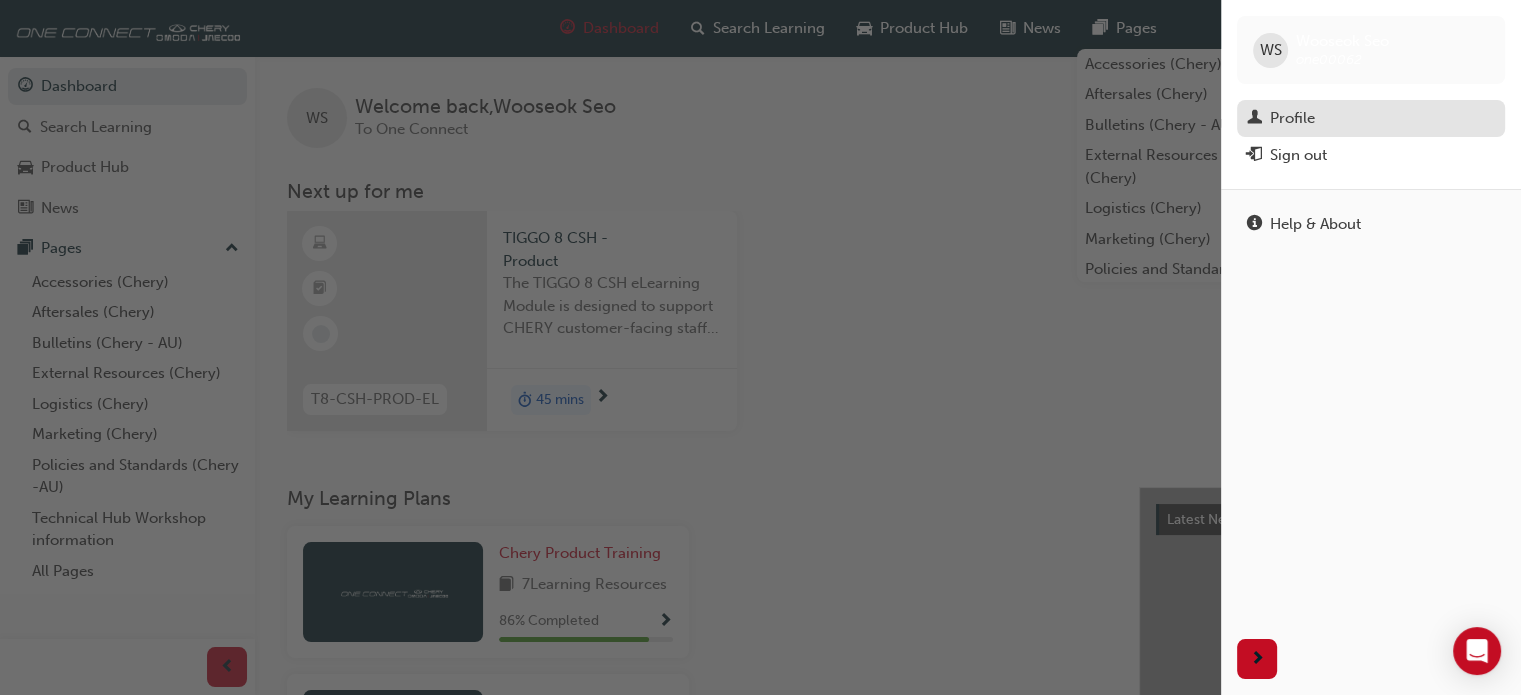 click on "Profile" at bounding box center (1371, 118) 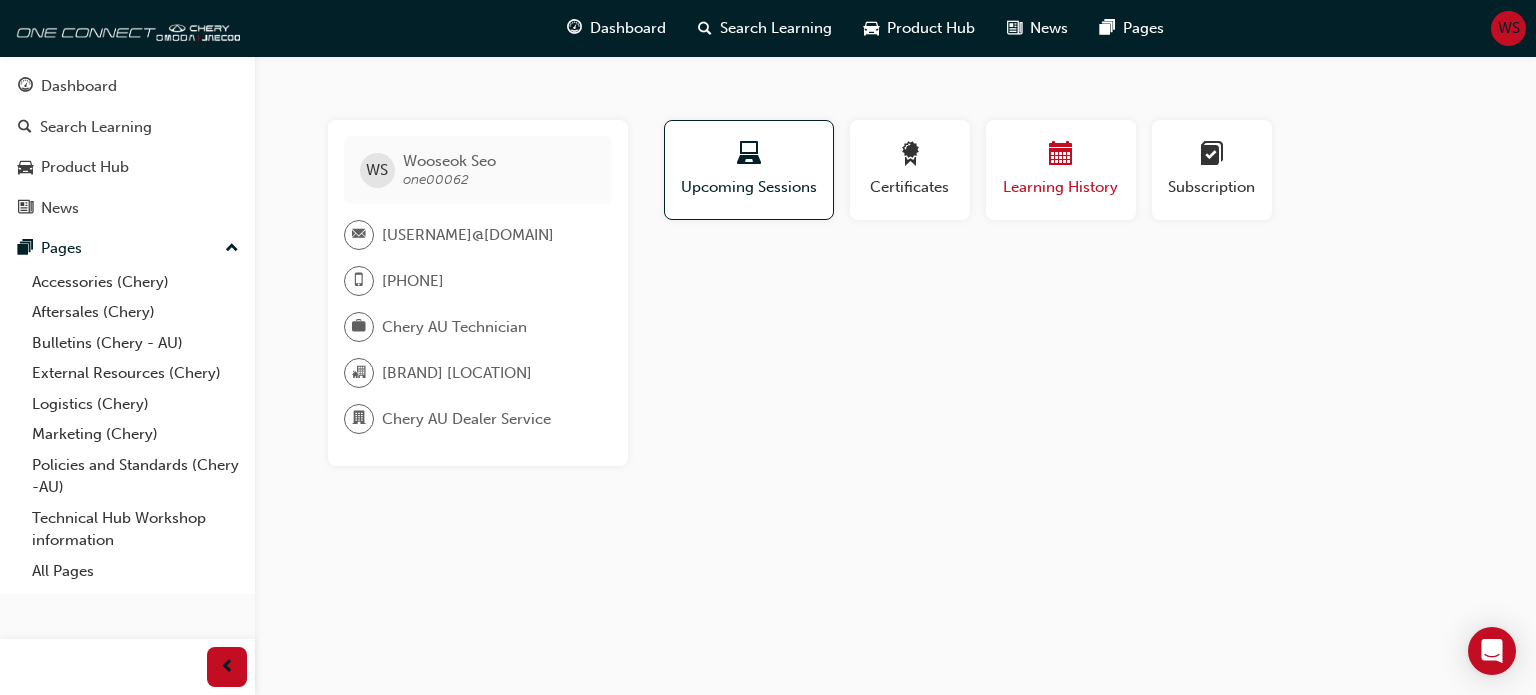 click on "Learning History" at bounding box center (1061, 170) 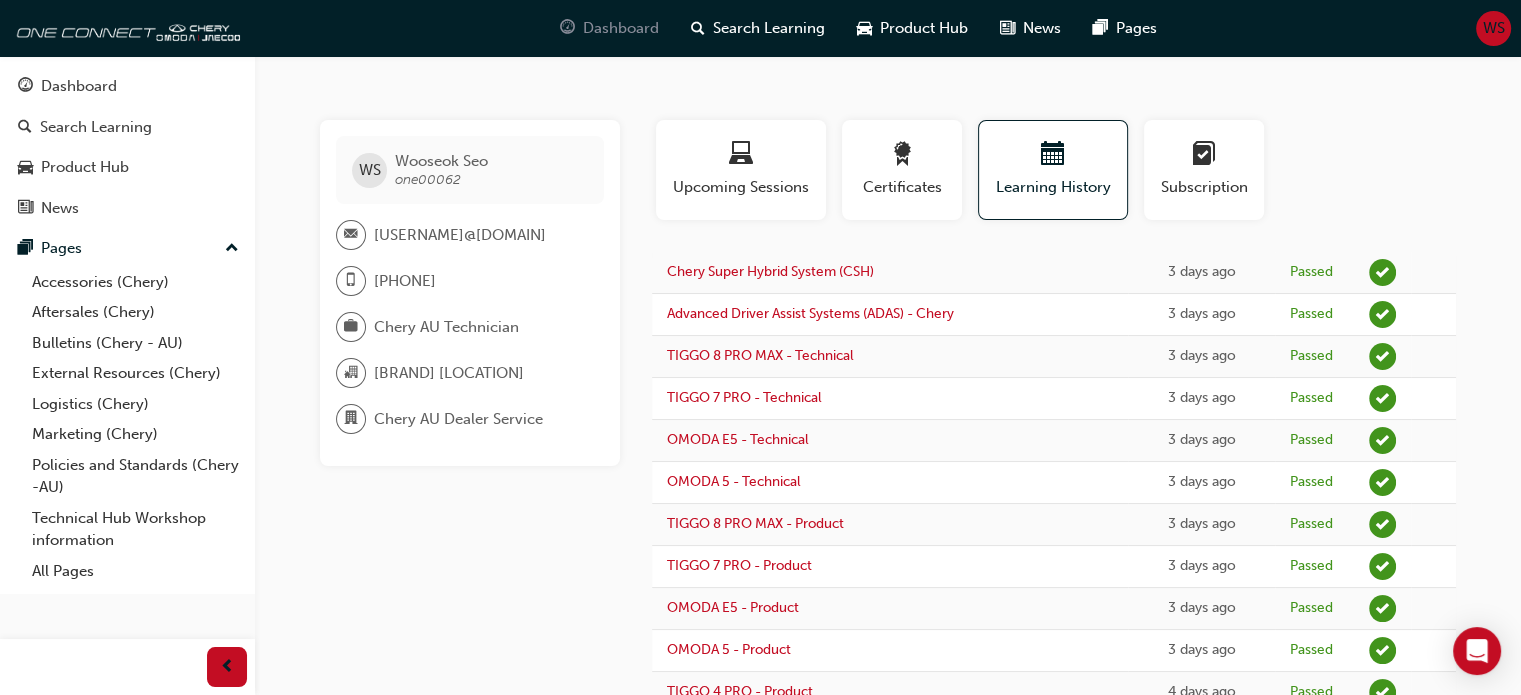 click on "Dashboard" at bounding box center (609, 28) 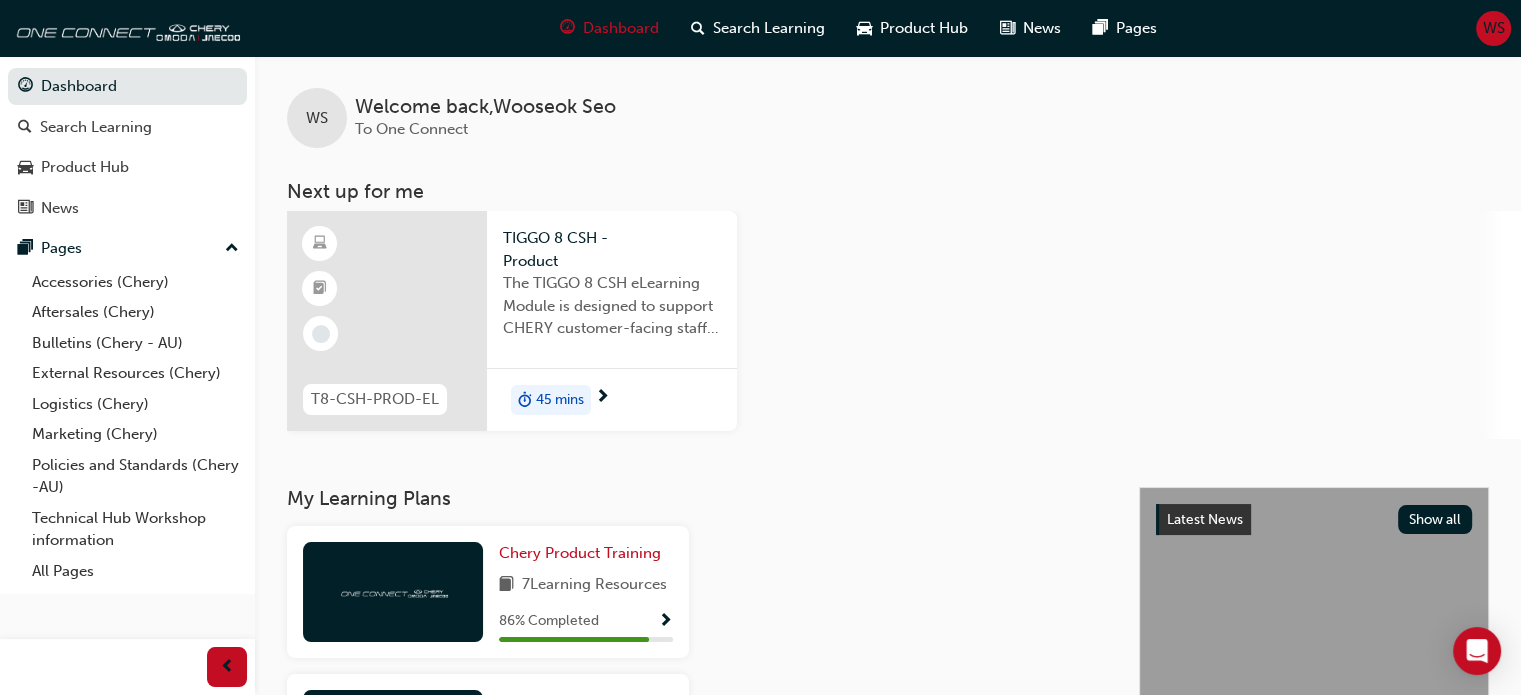 click on "TIGGO 8 CSH - Product" at bounding box center [612, 249] 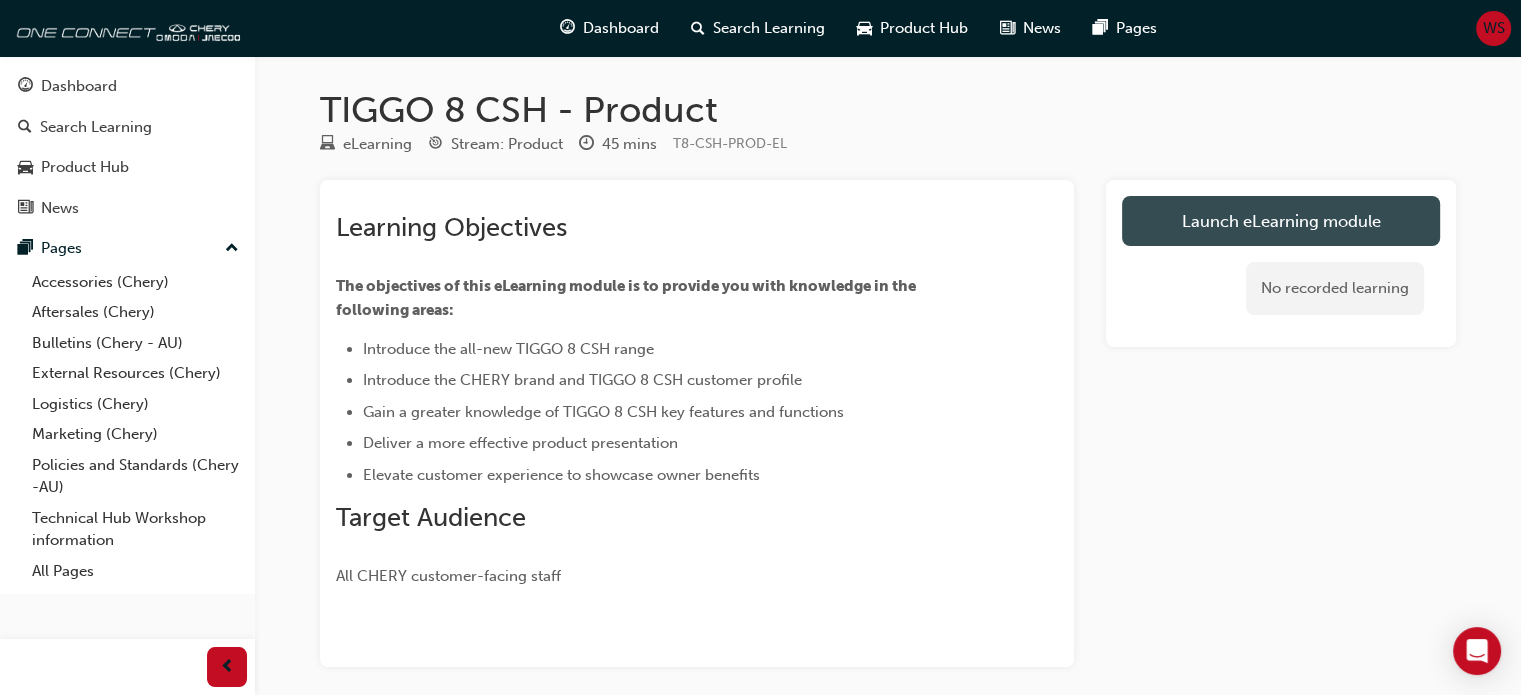 click on "Launch eLearning module" at bounding box center (1281, 221) 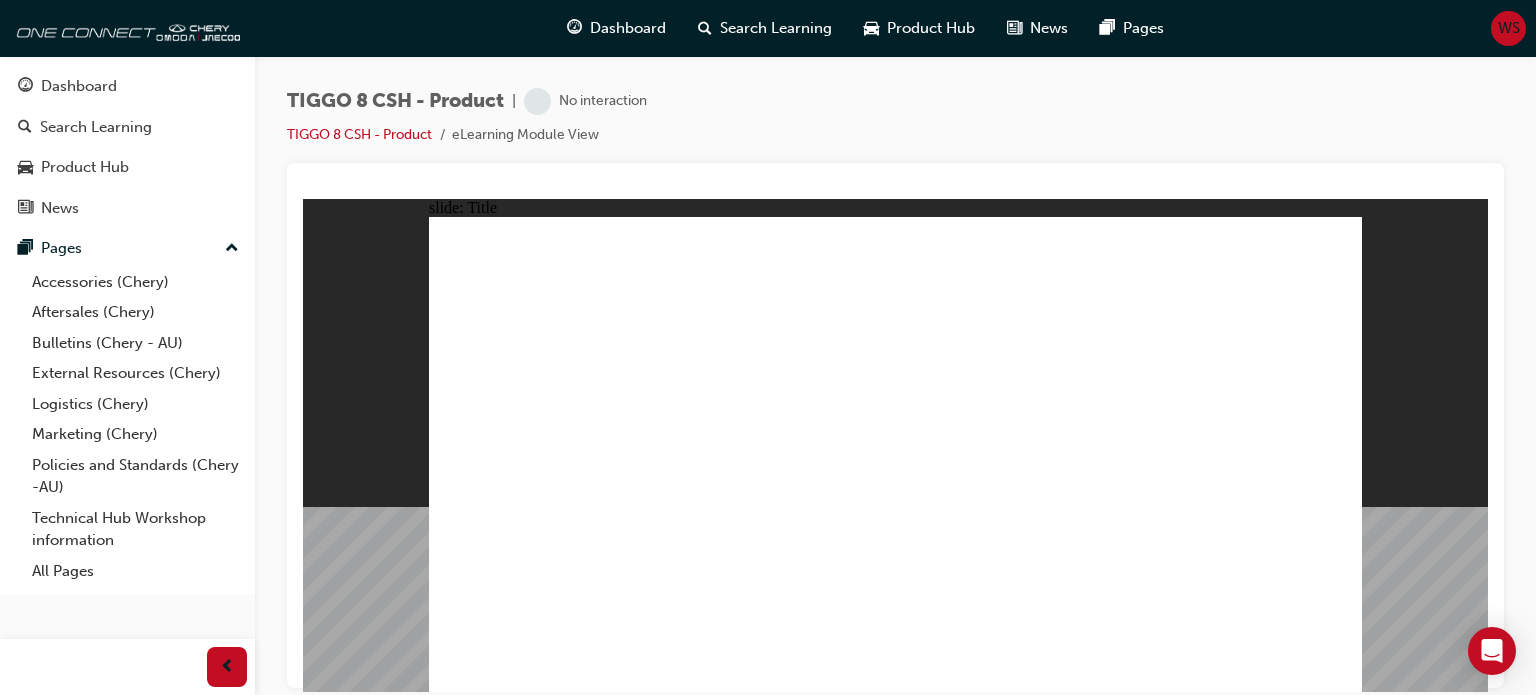 scroll, scrollTop: 0, scrollLeft: 0, axis: both 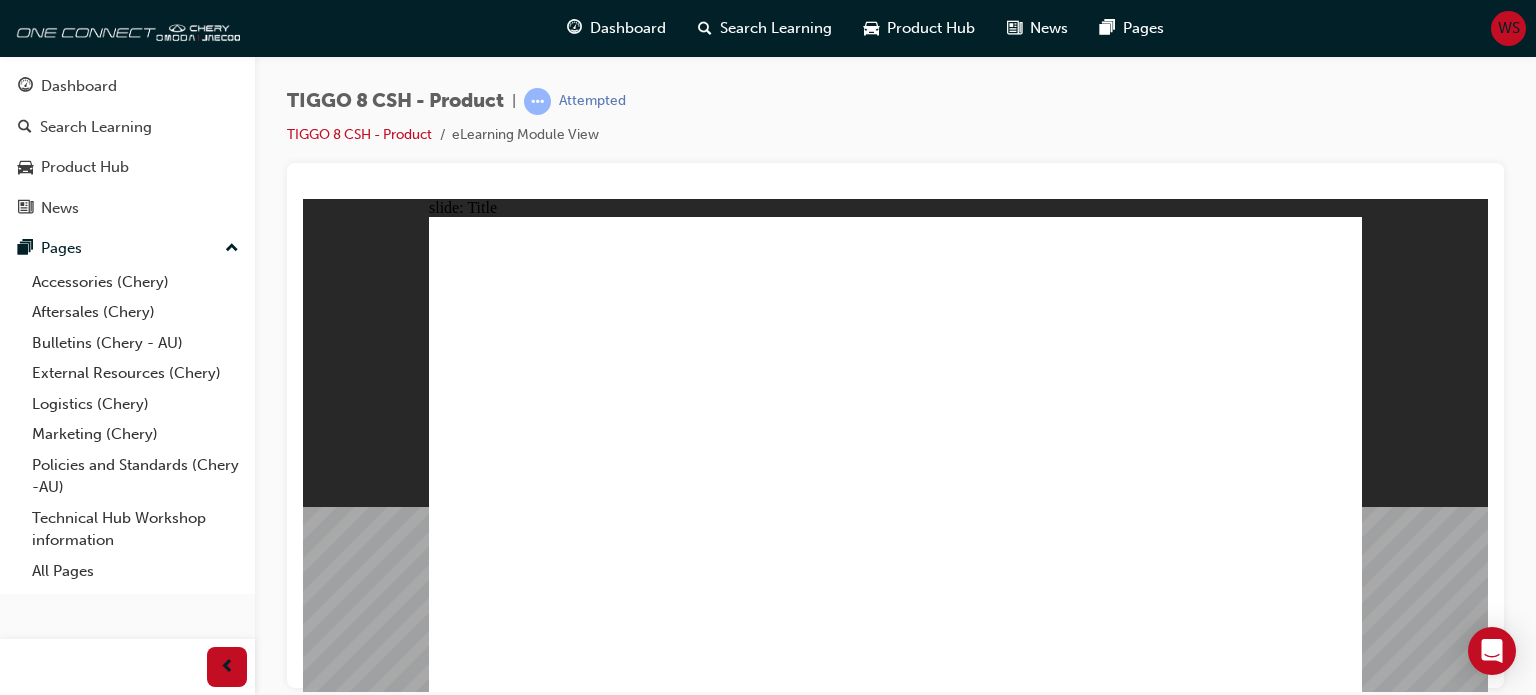 click 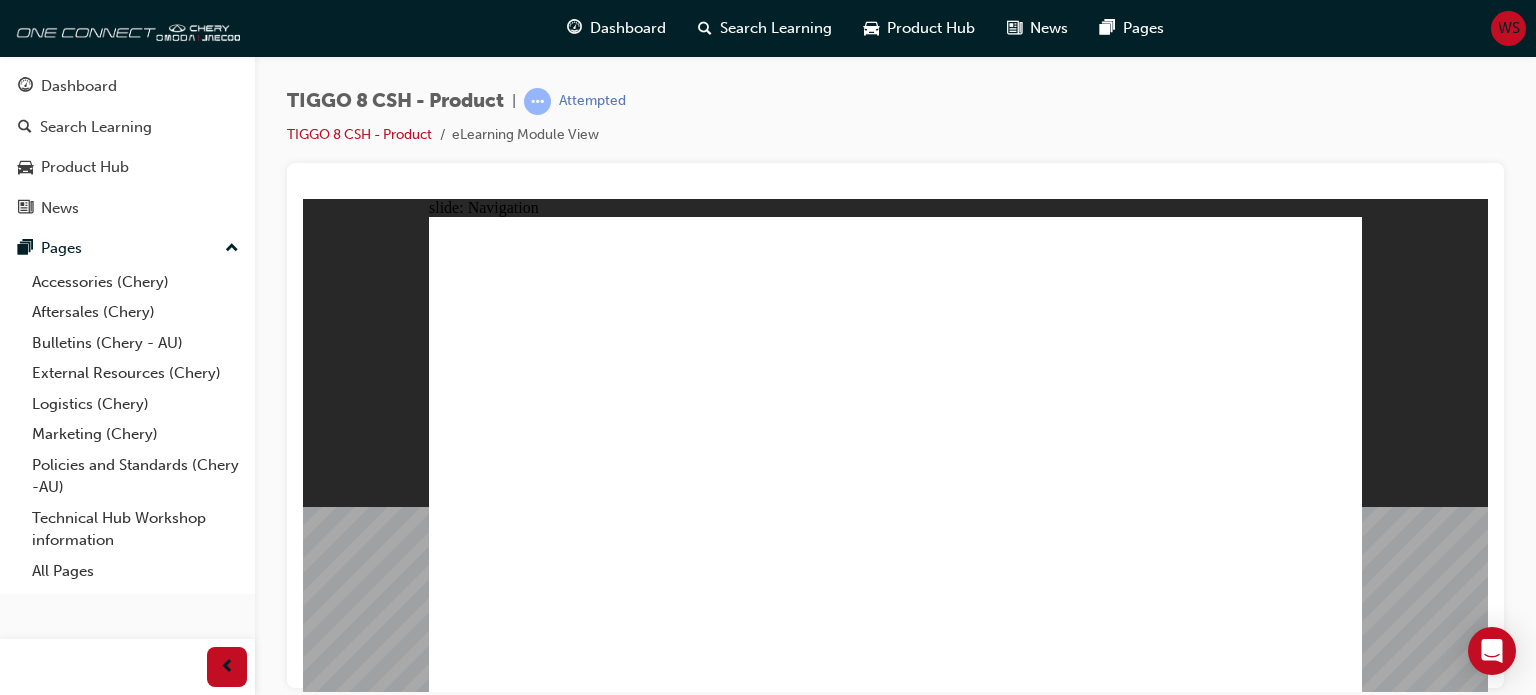 click 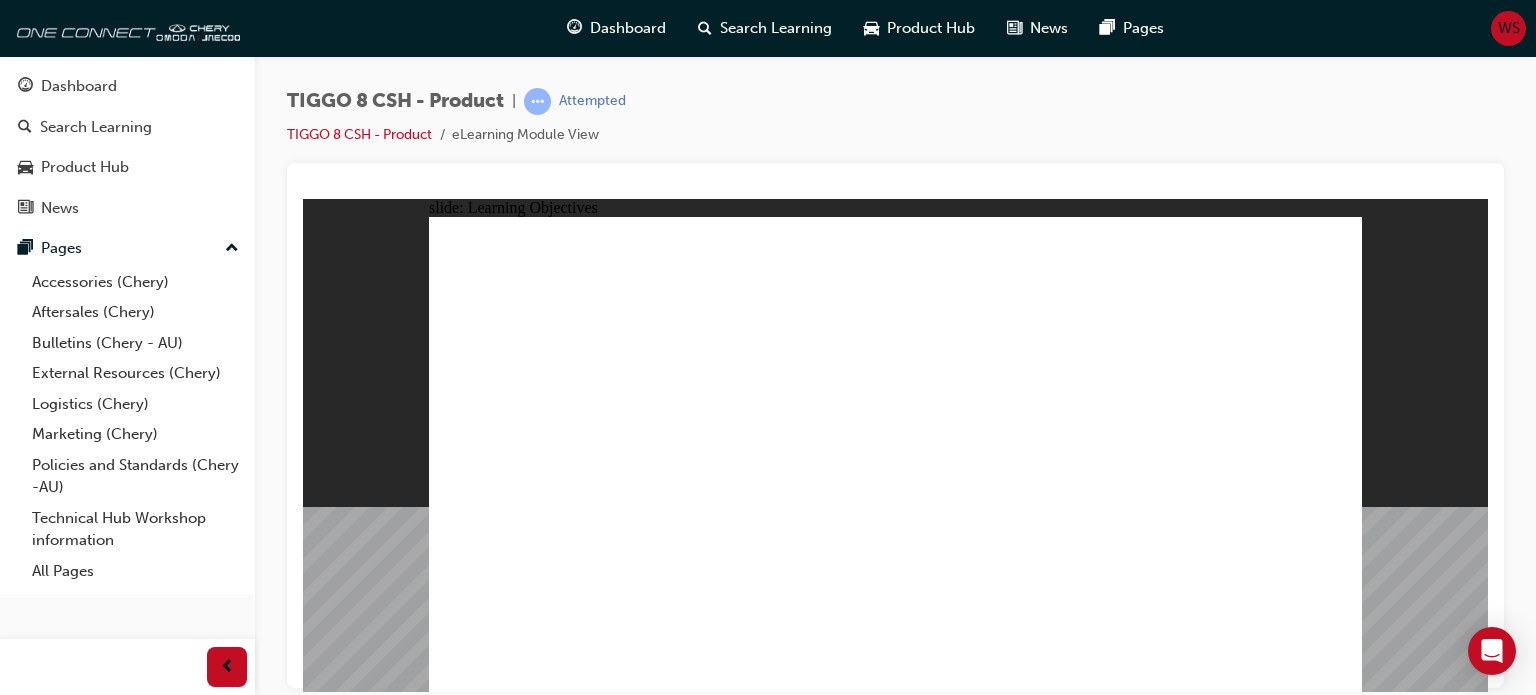 click 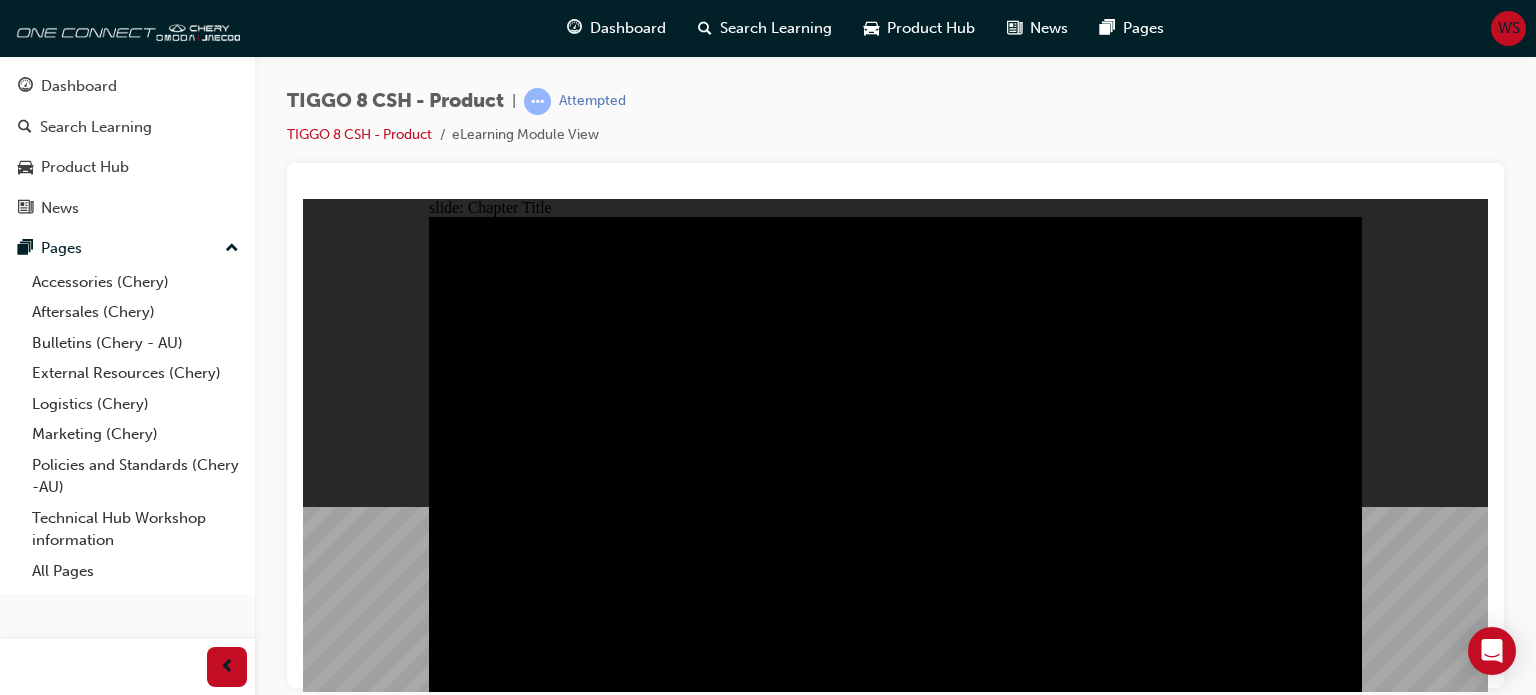 click 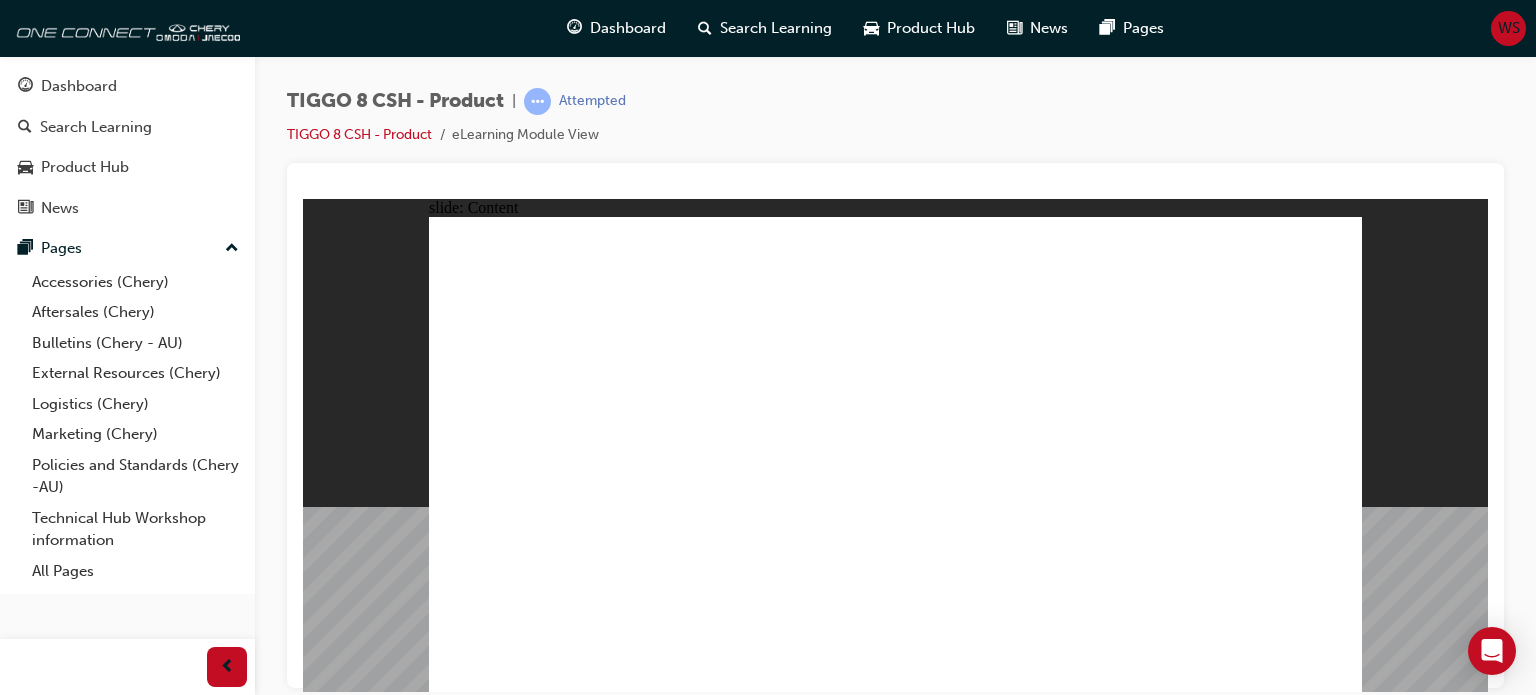 click 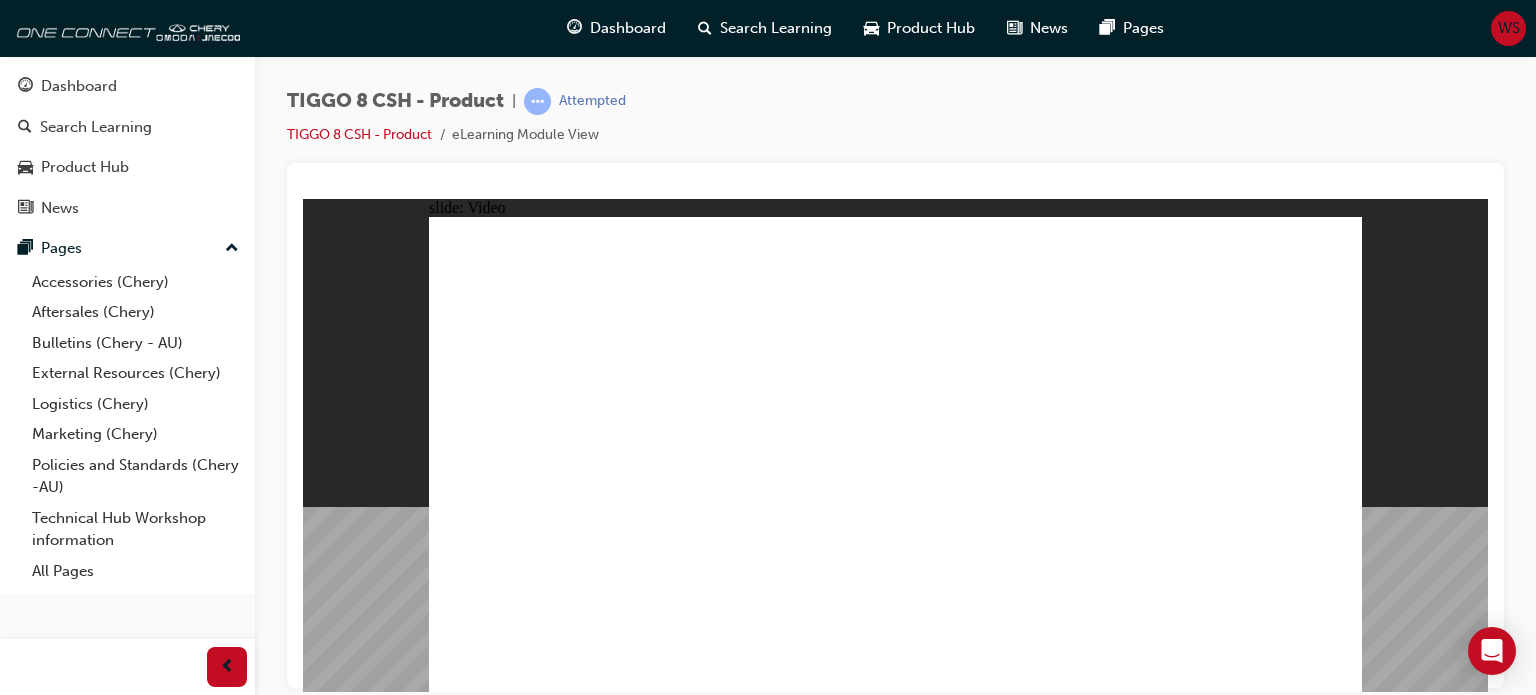 click 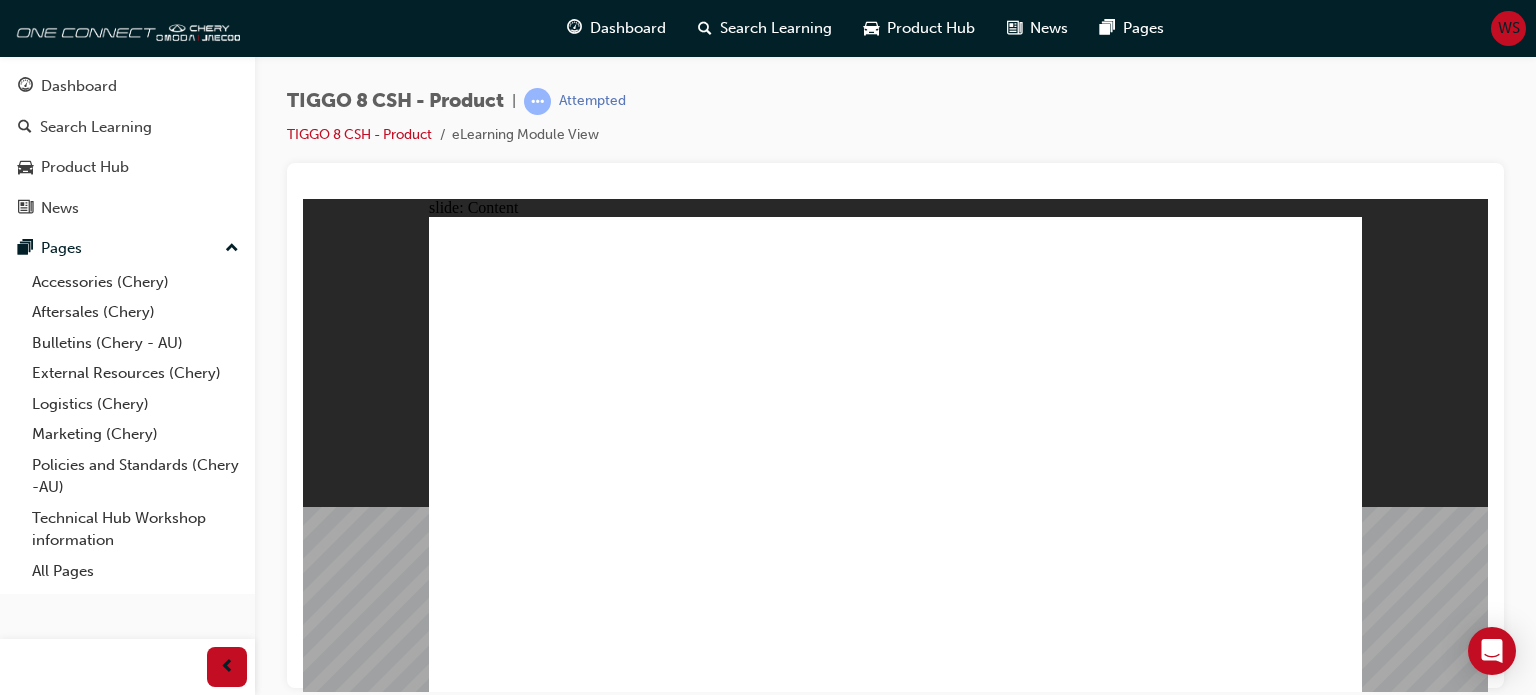 click 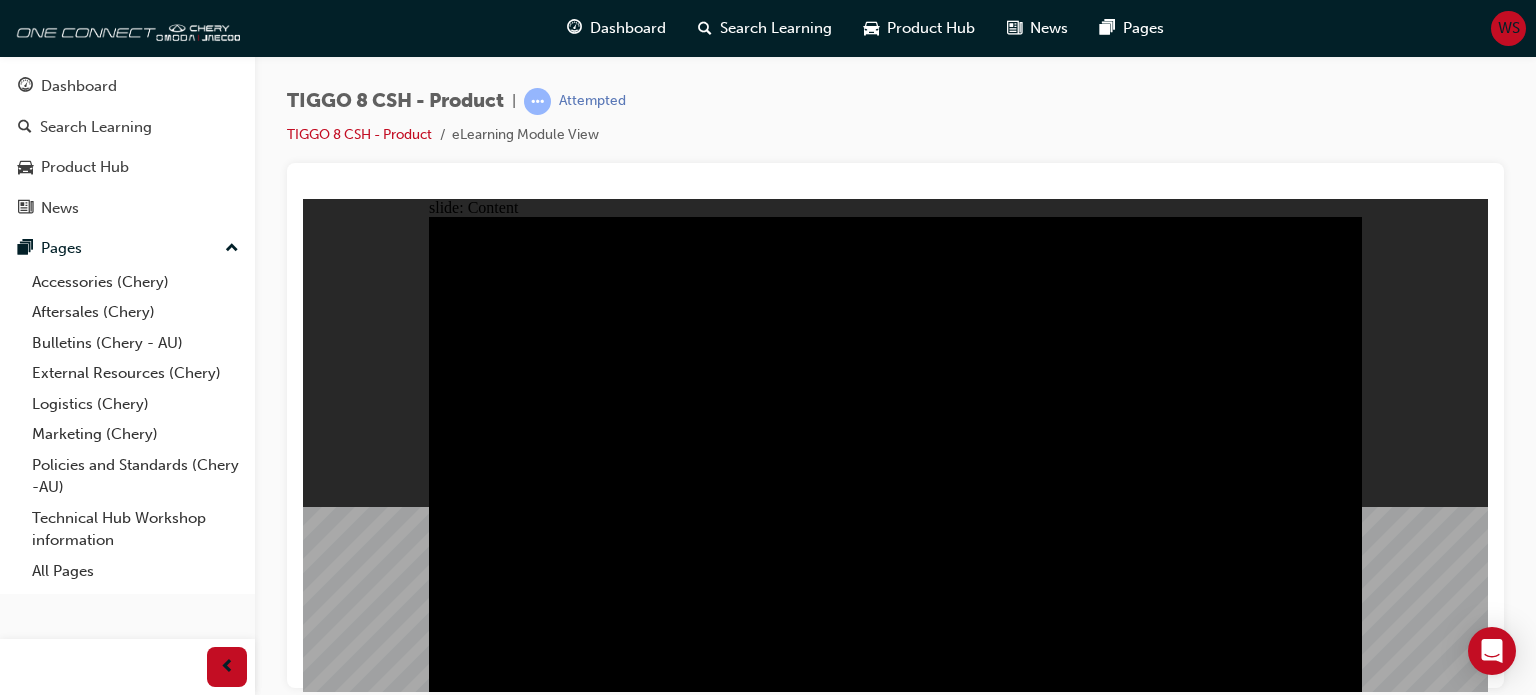 click 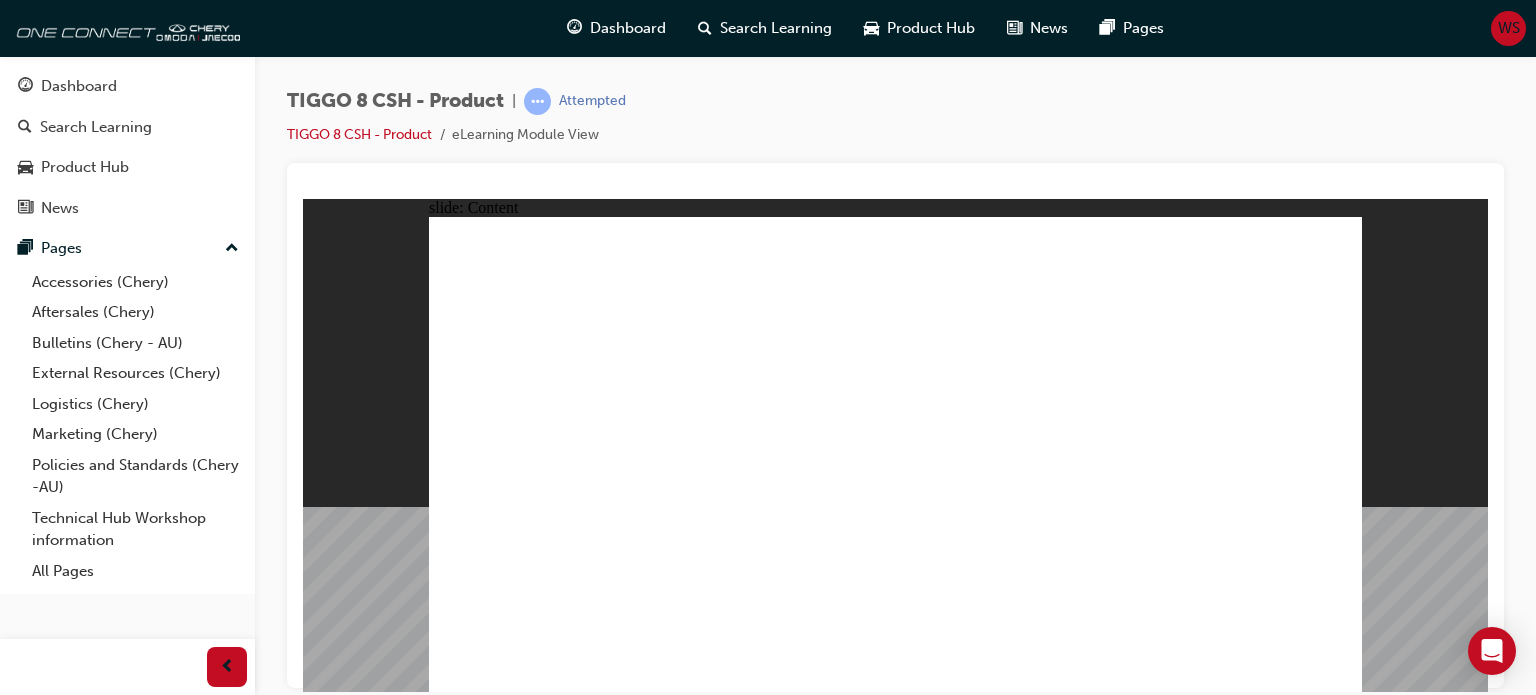 click 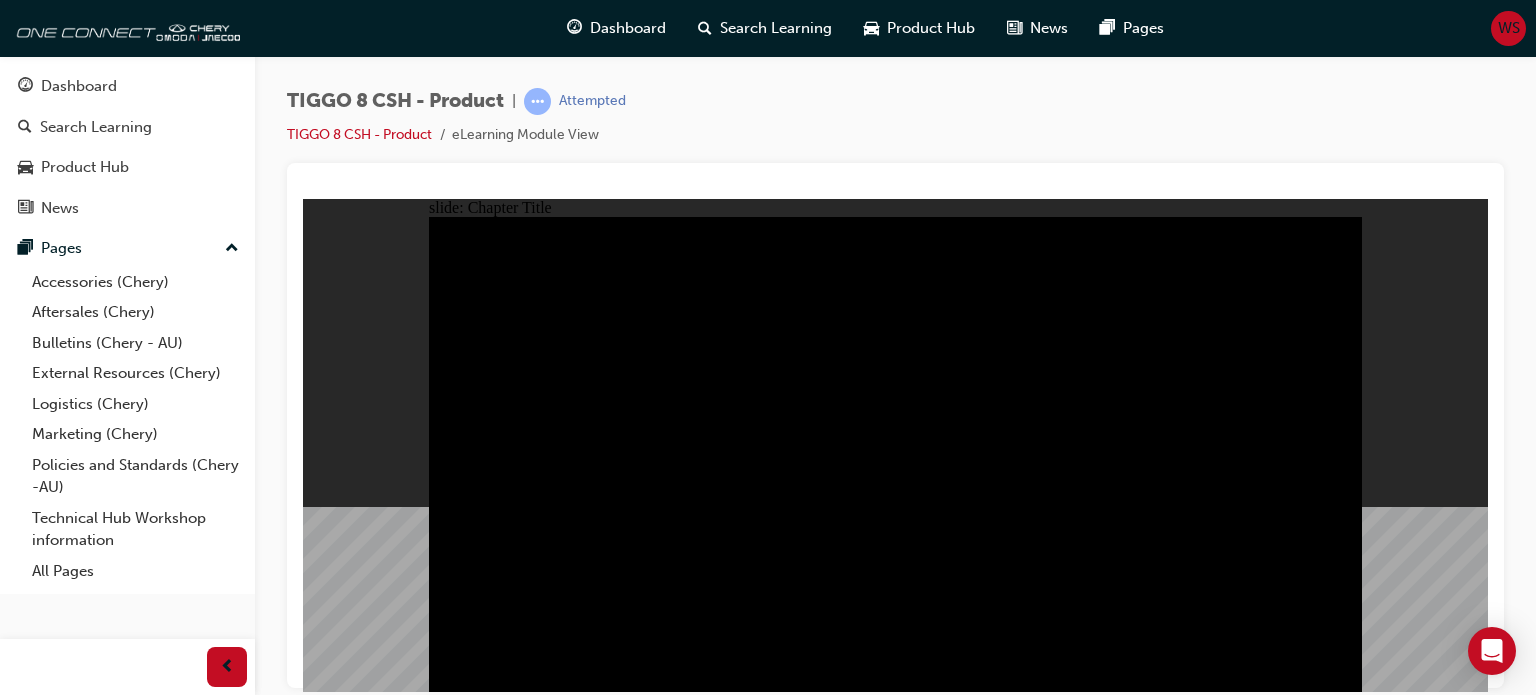 click 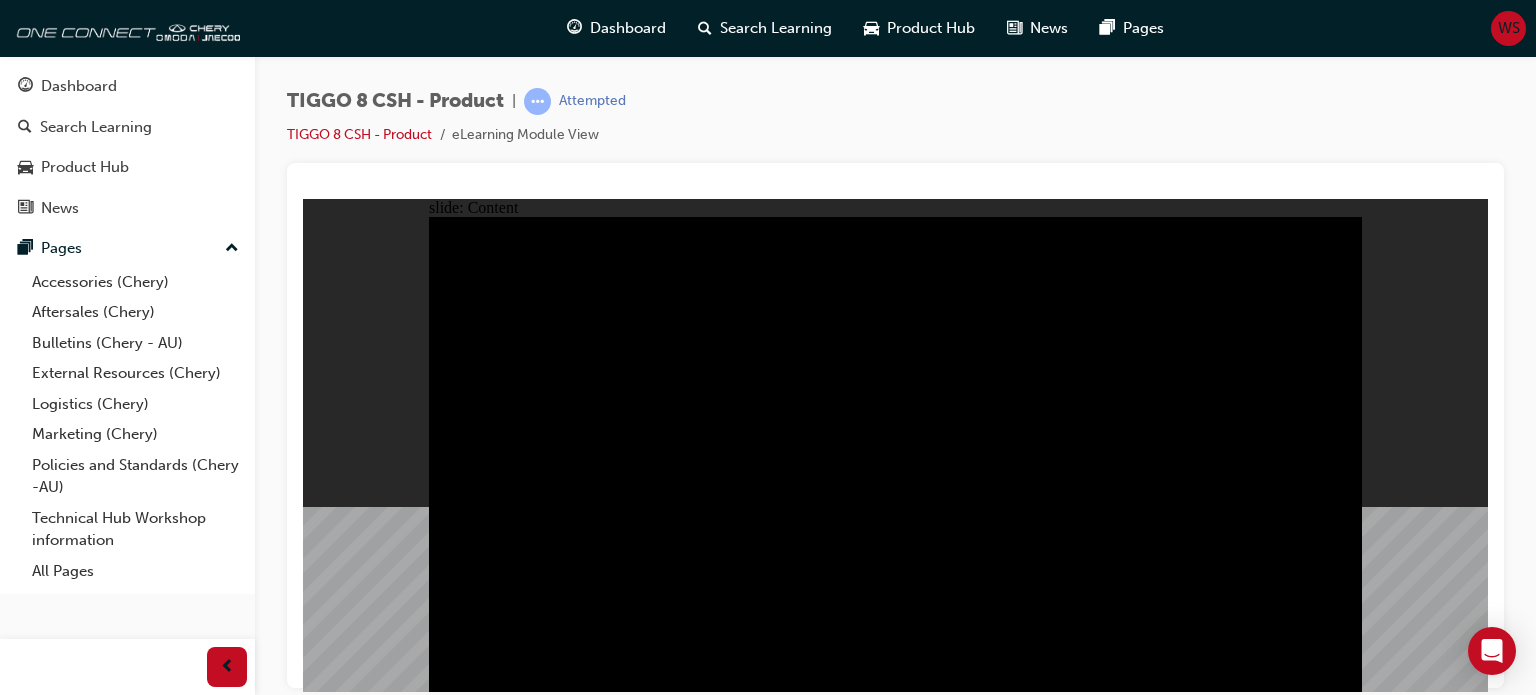 click 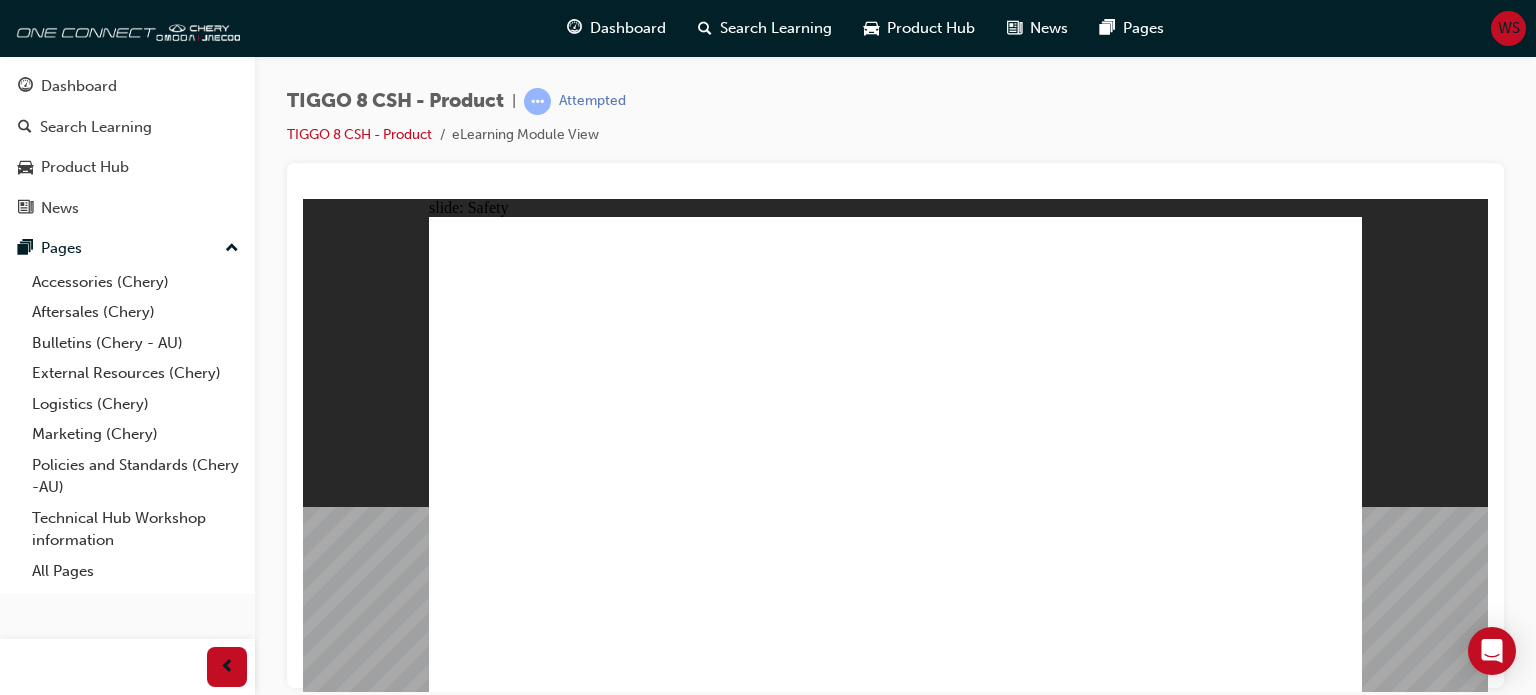 click 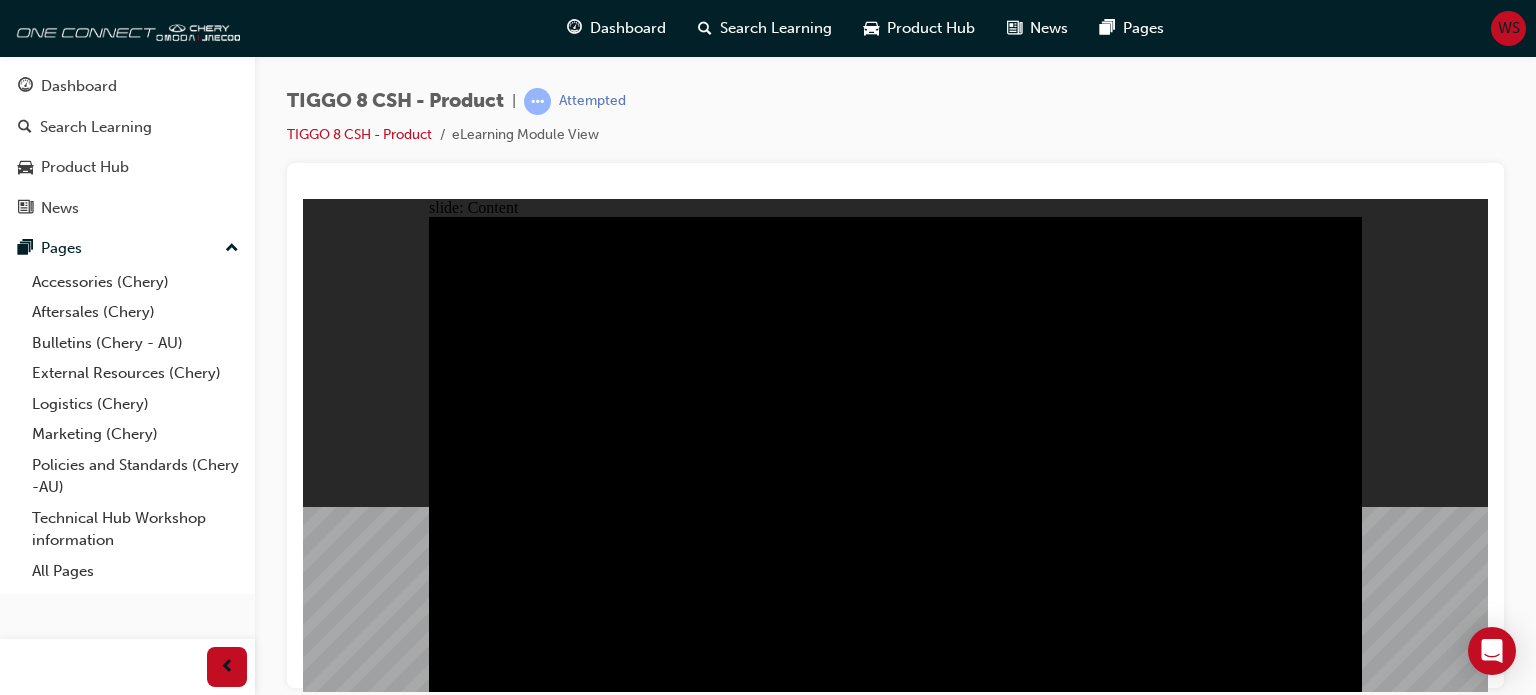 click 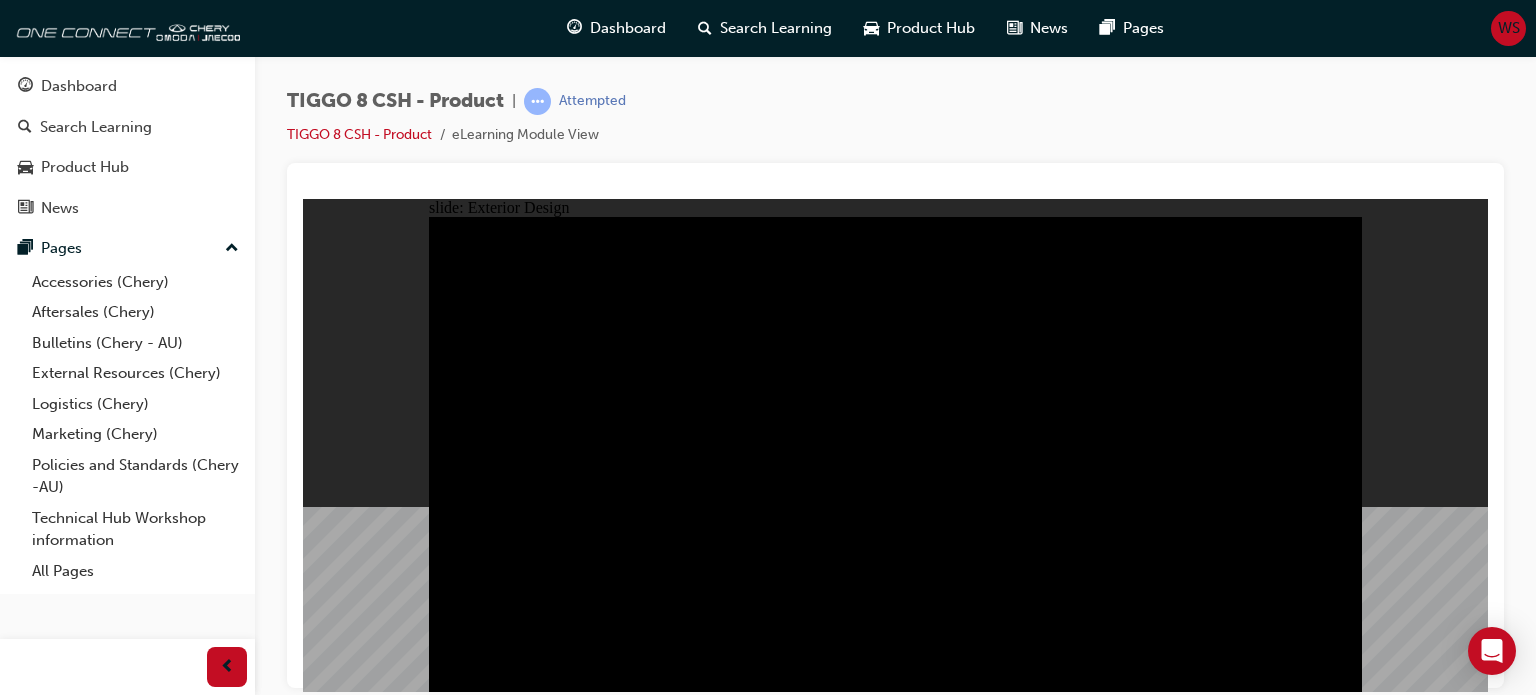 click 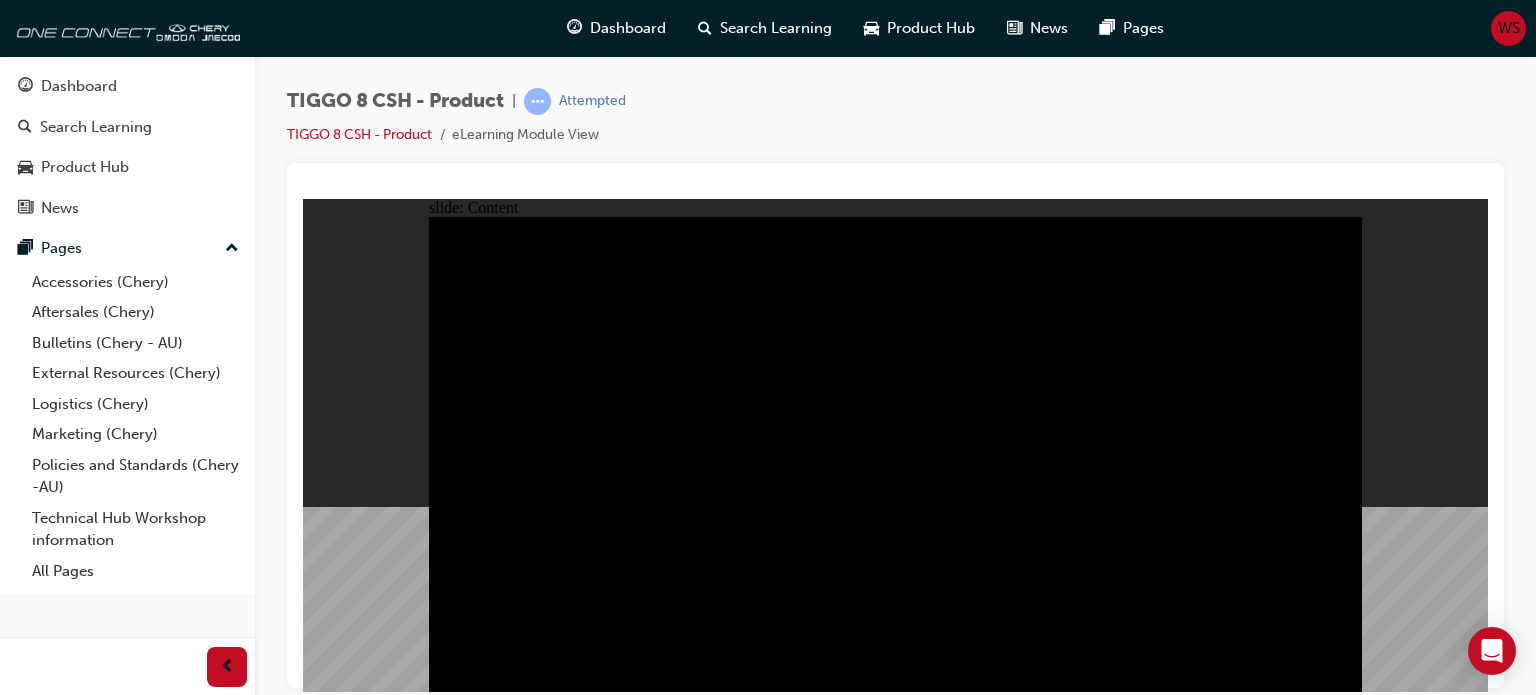 click 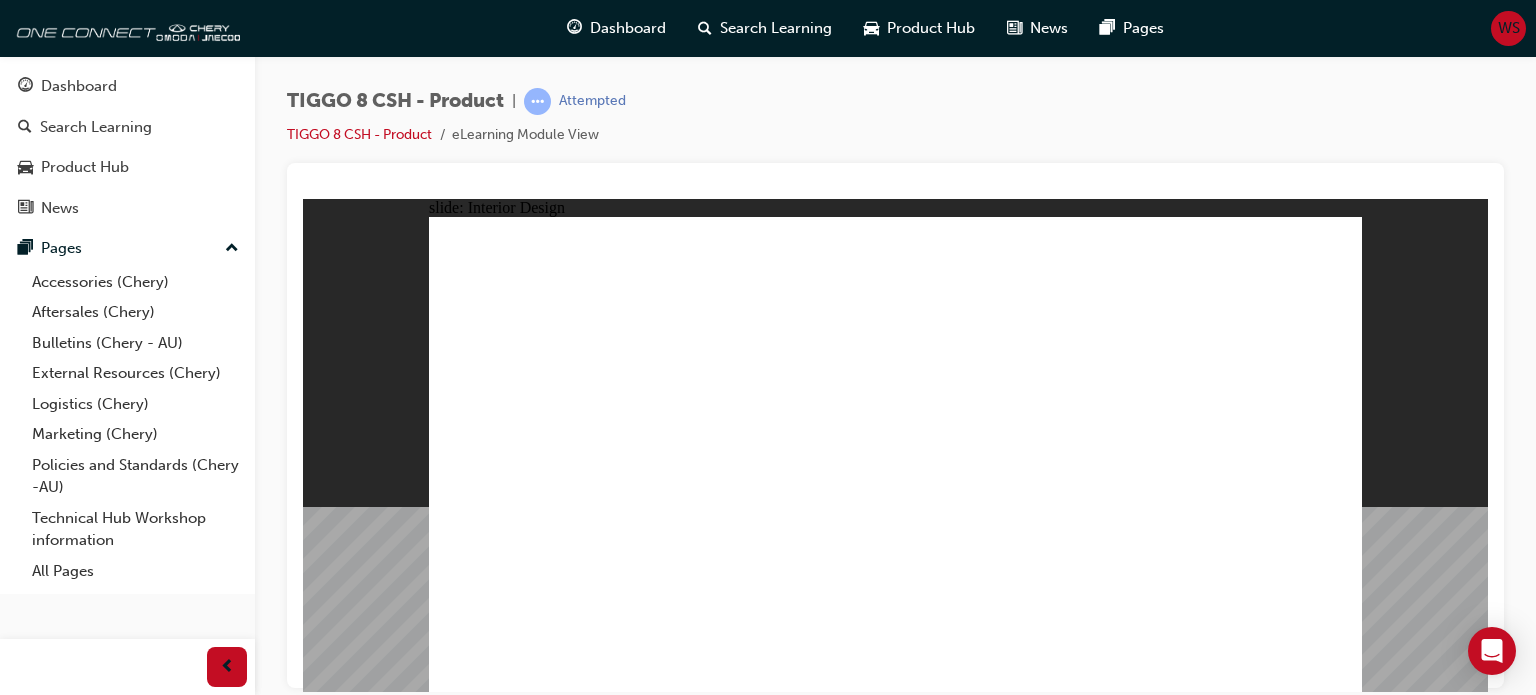 click 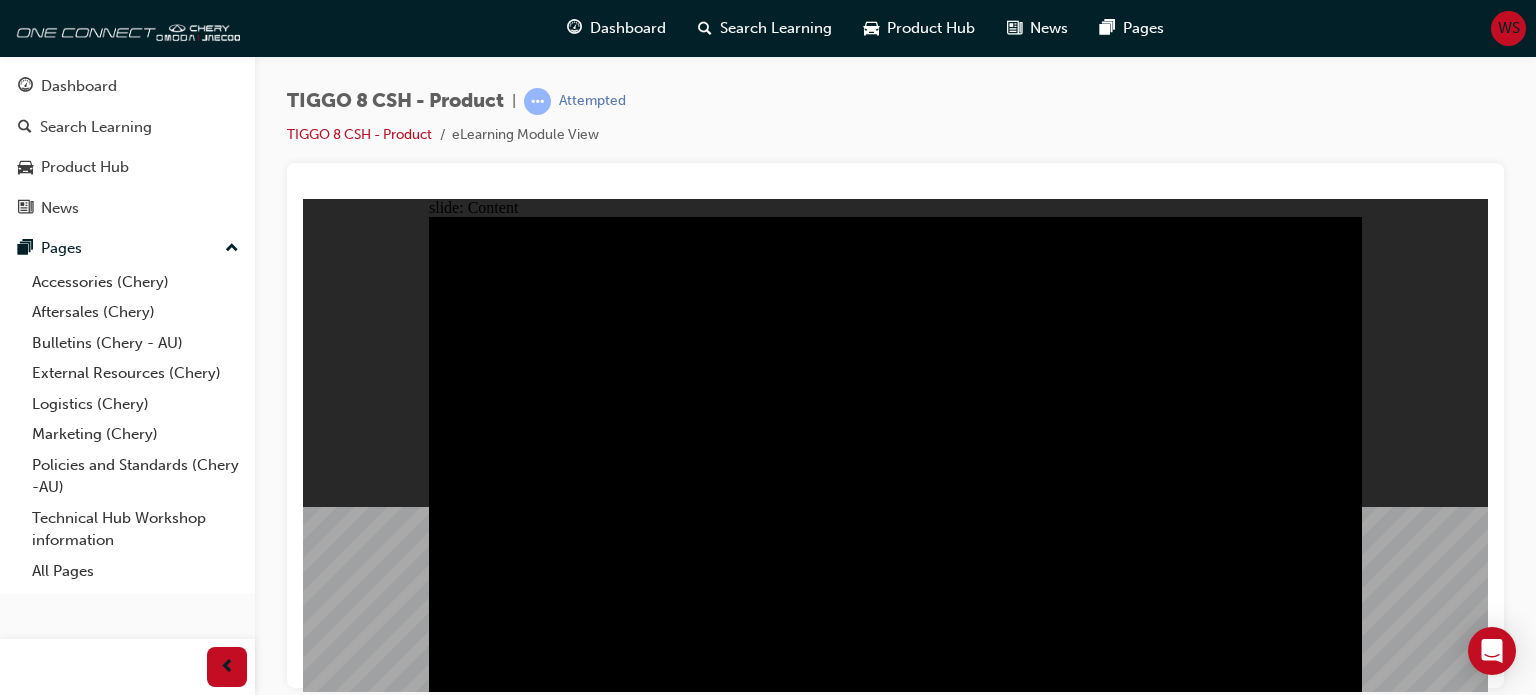click 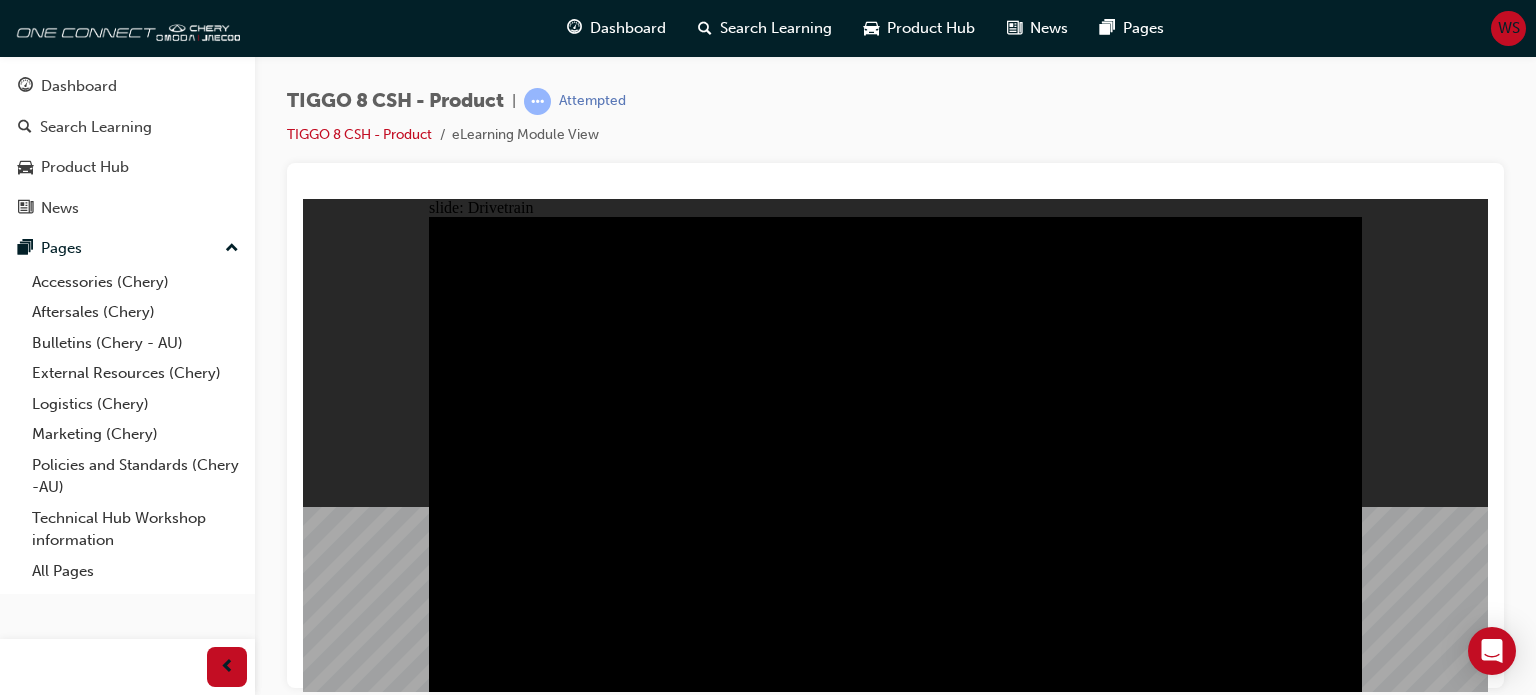 drag, startPoint x: 888, startPoint y: 541, endPoint x: 748, endPoint y: 437, distance: 174.40184 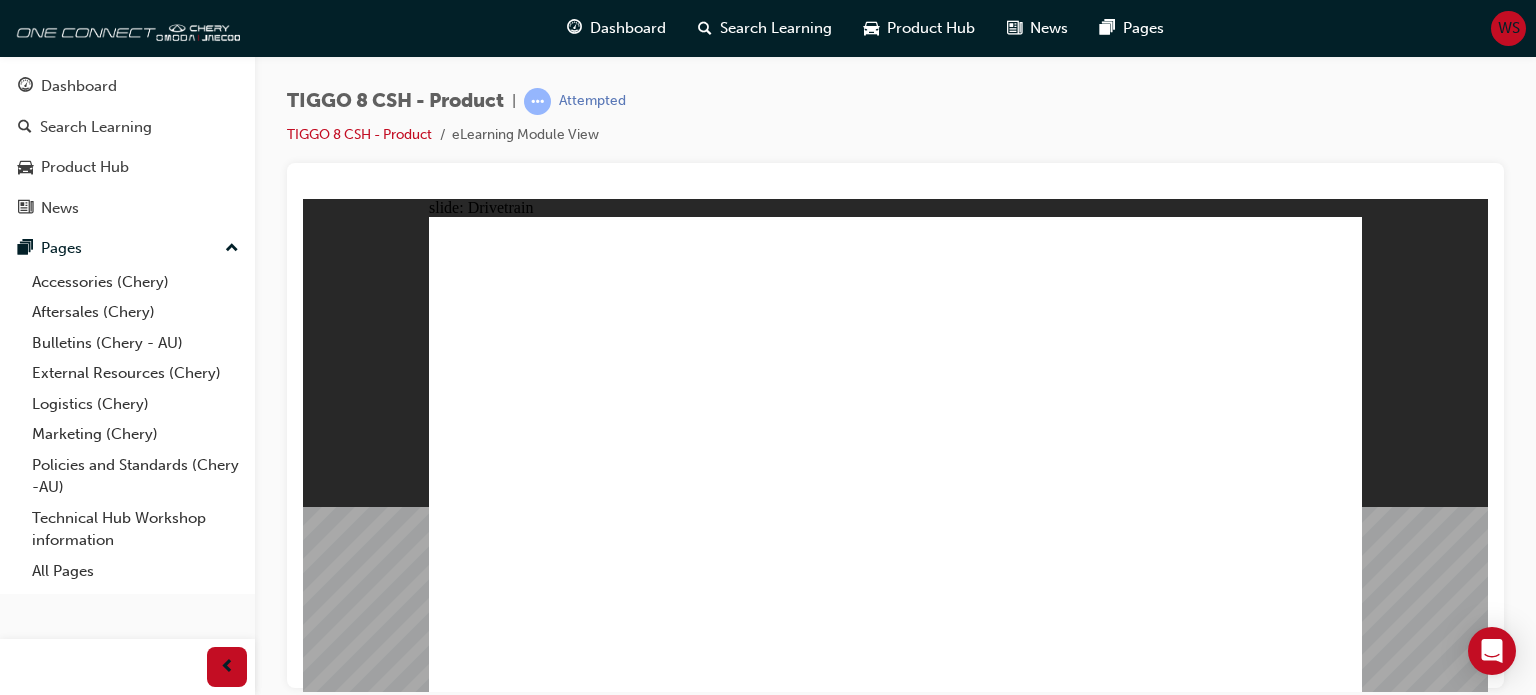 click 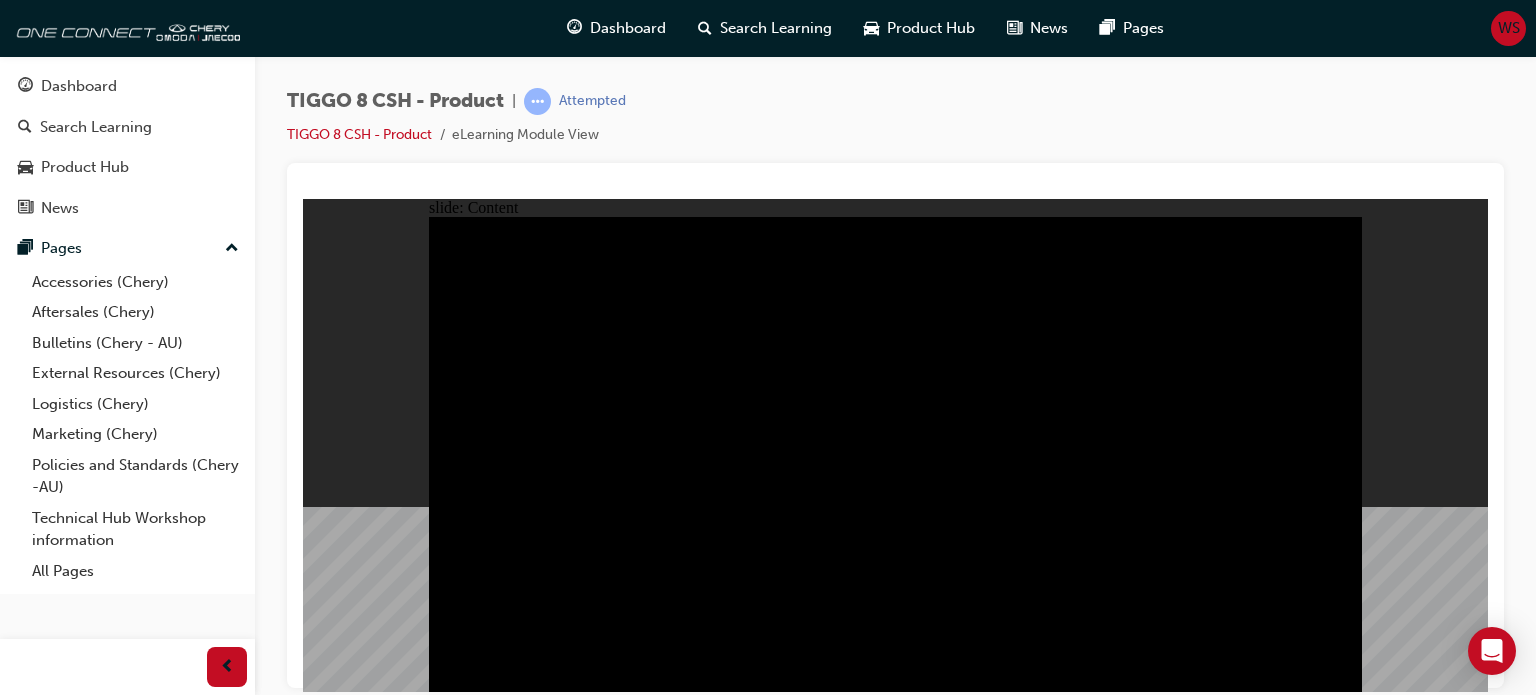 click 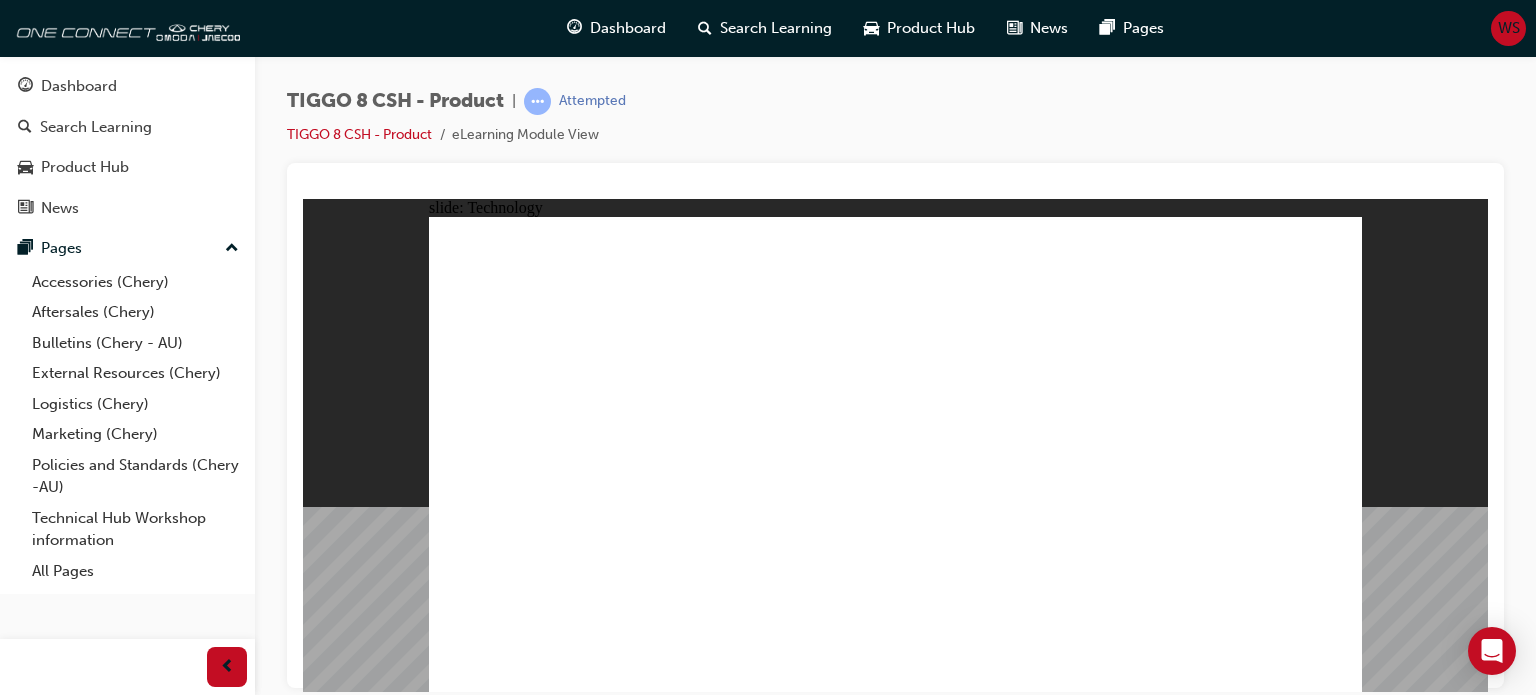 click 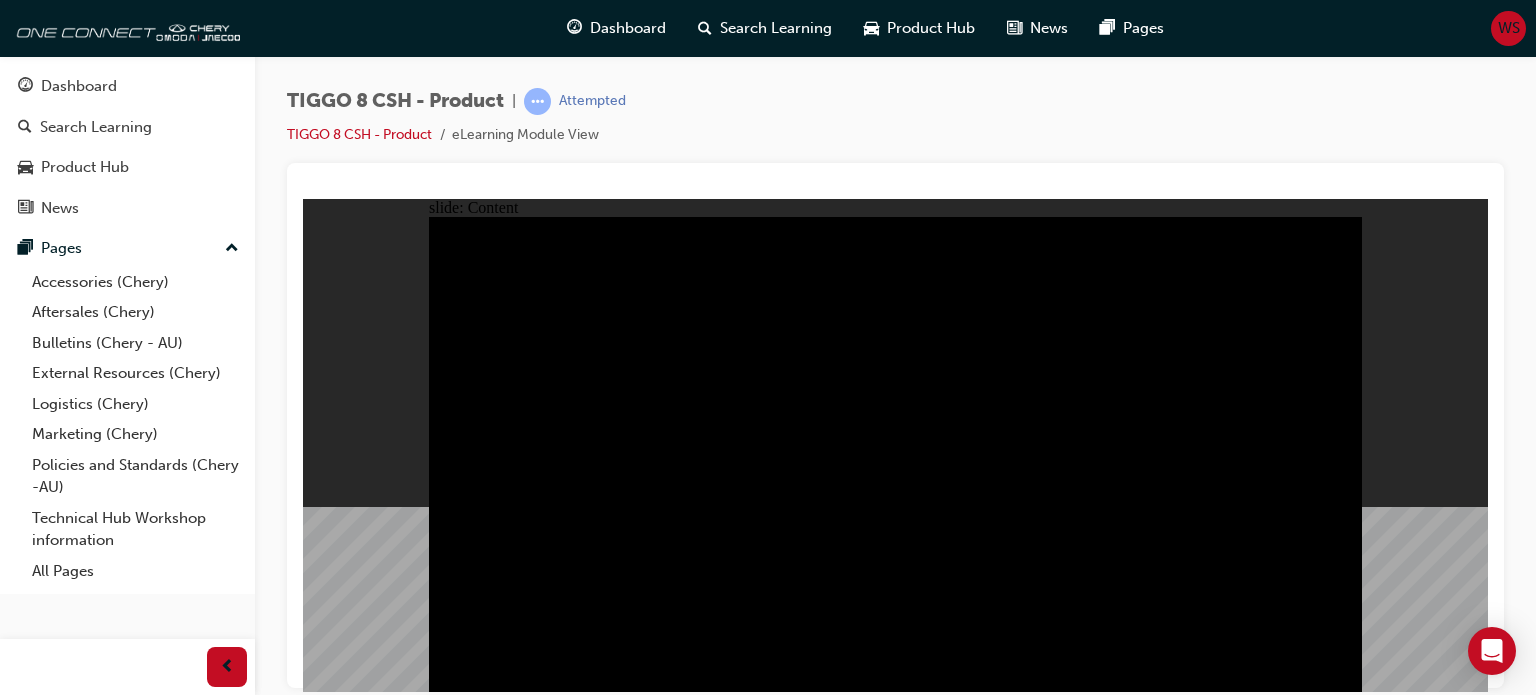 click 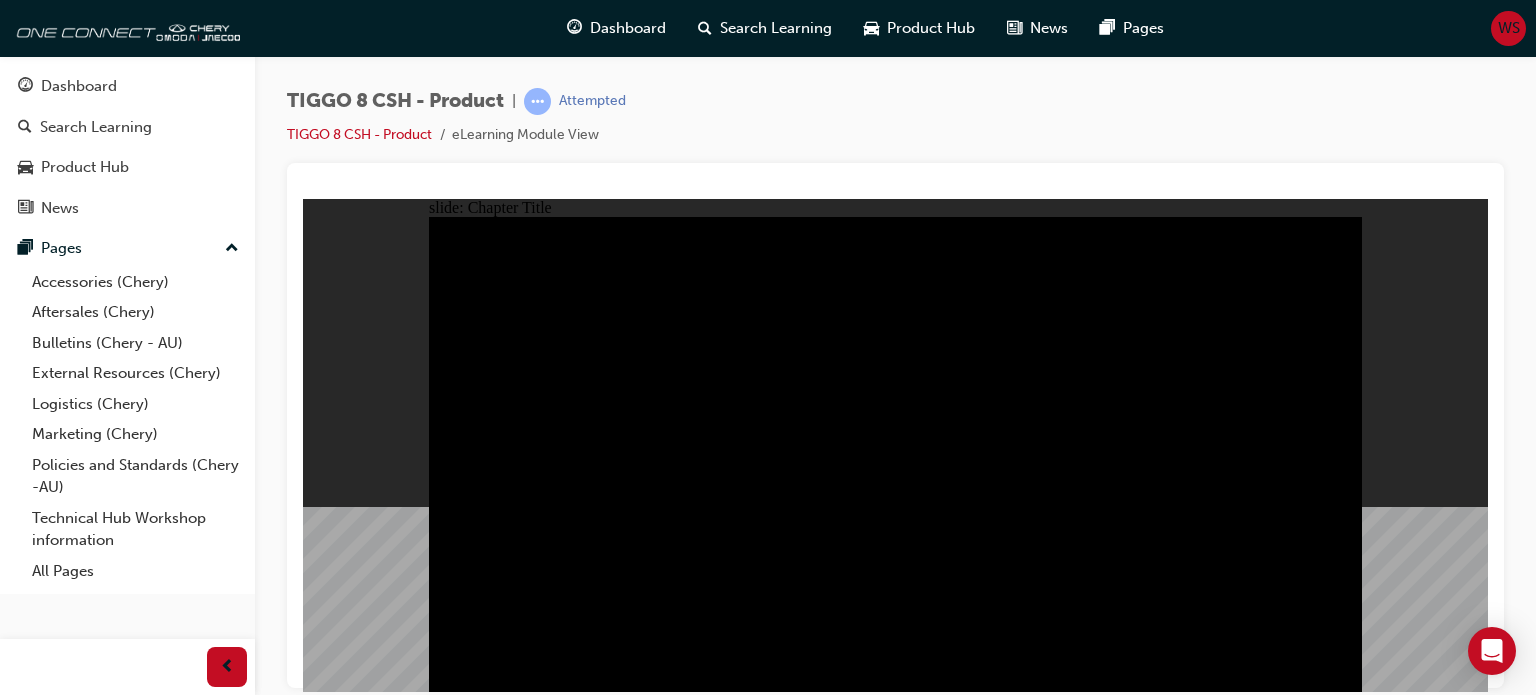 click 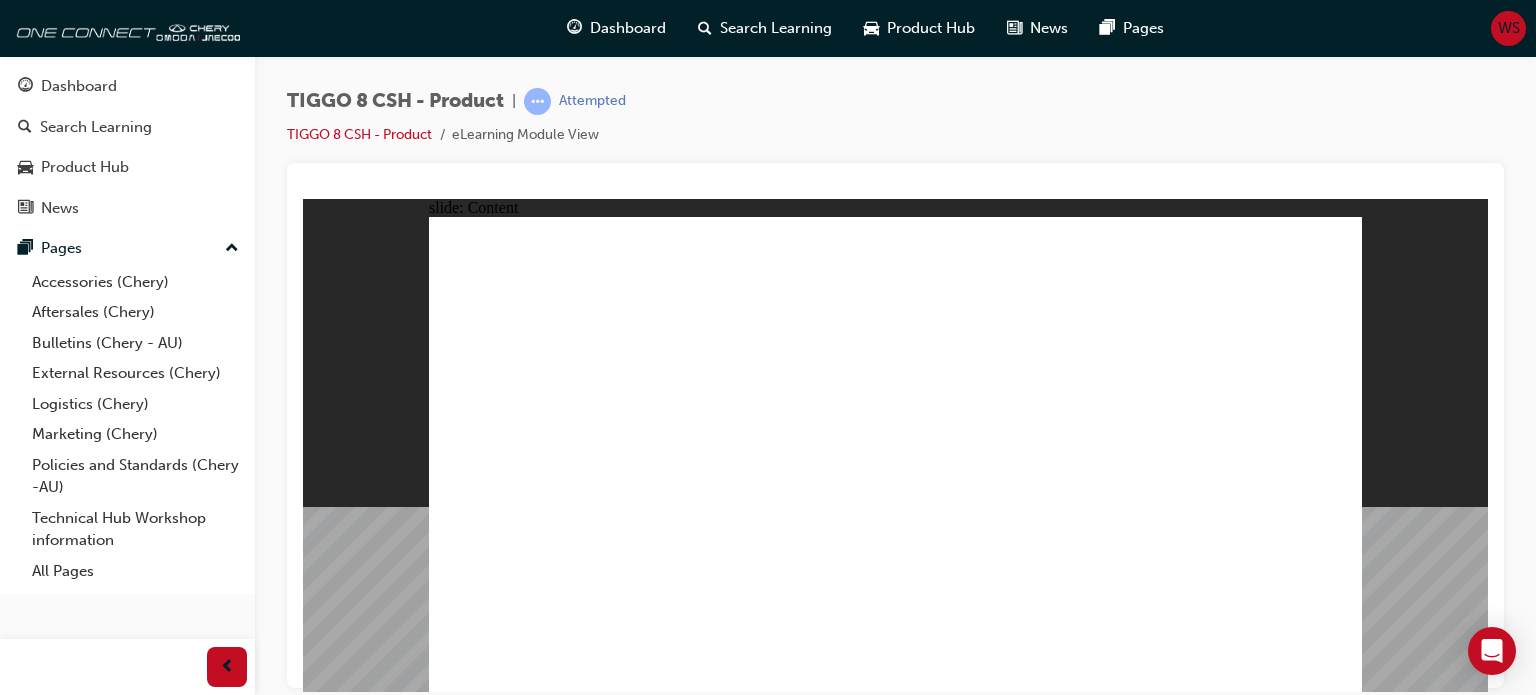 click 